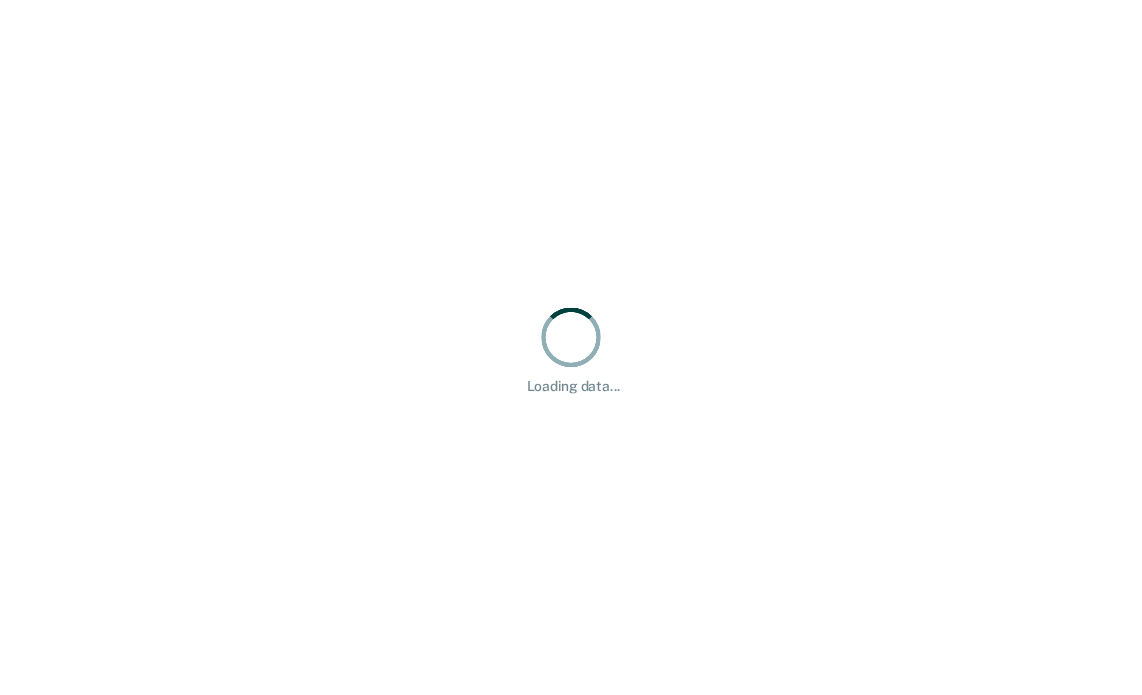 scroll, scrollTop: 0, scrollLeft: 0, axis: both 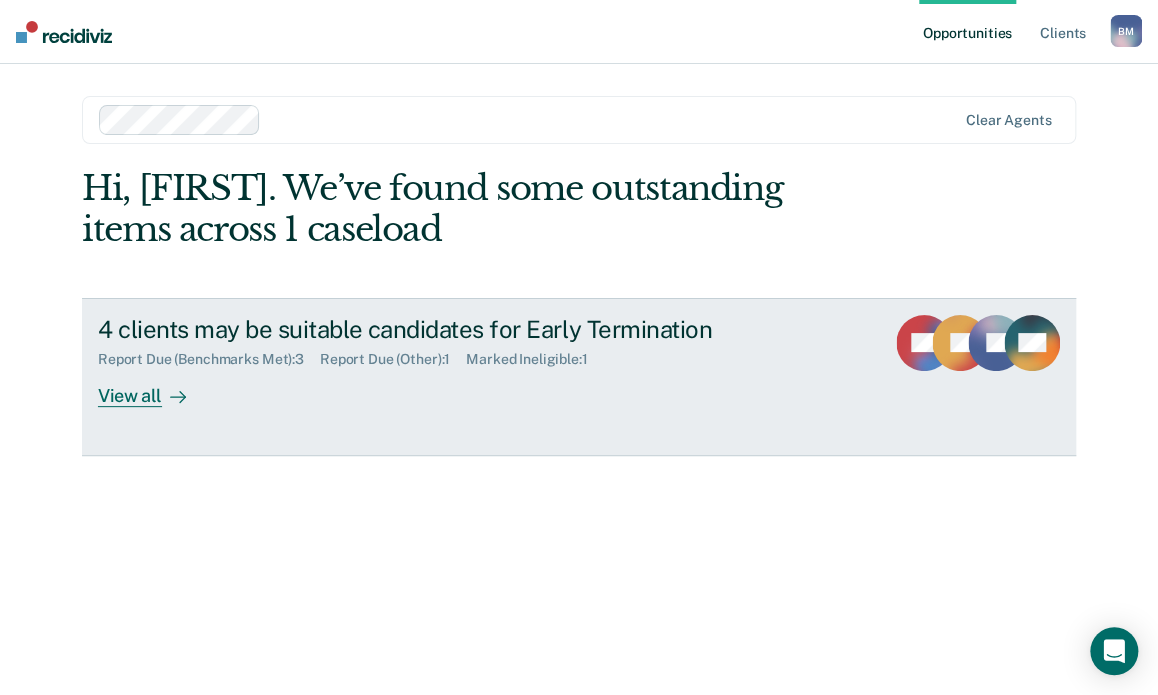 click on "View all" at bounding box center [154, 387] 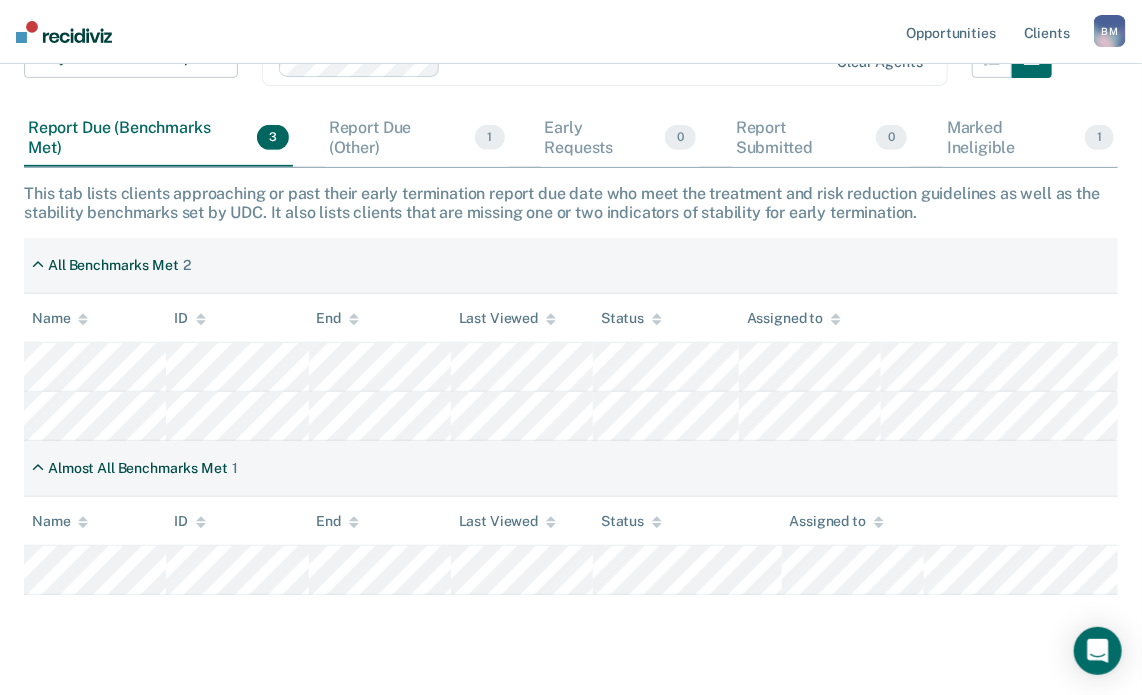 scroll, scrollTop: 291, scrollLeft: 0, axis: vertical 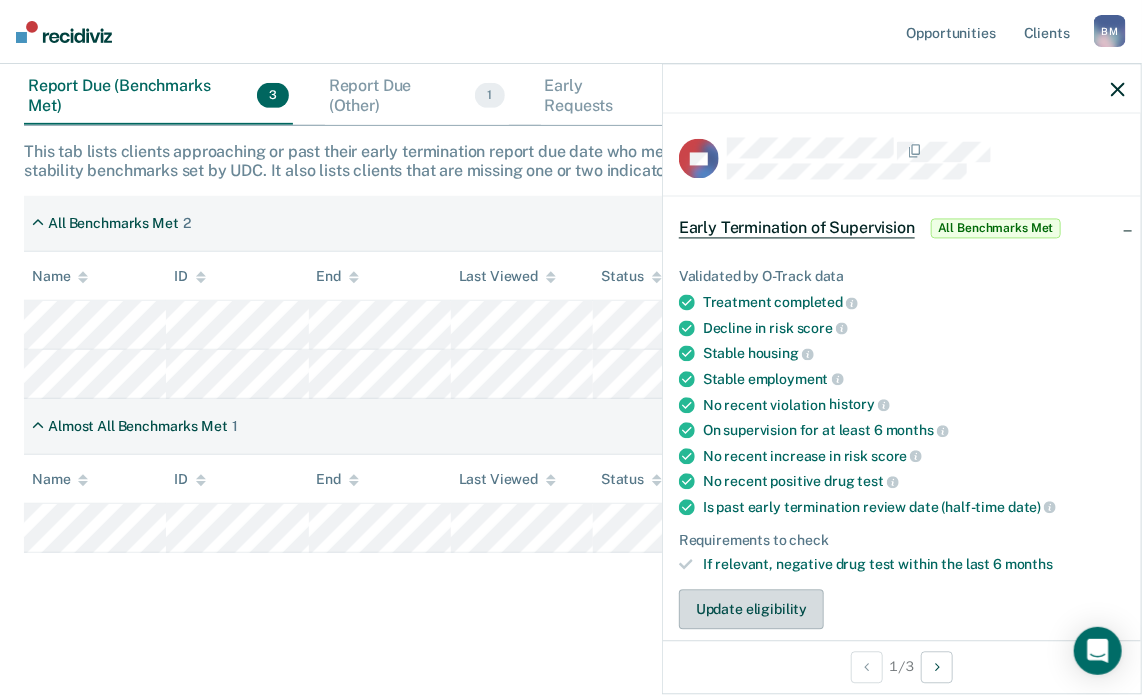 click on "Update eligibility" at bounding box center (751, 610) 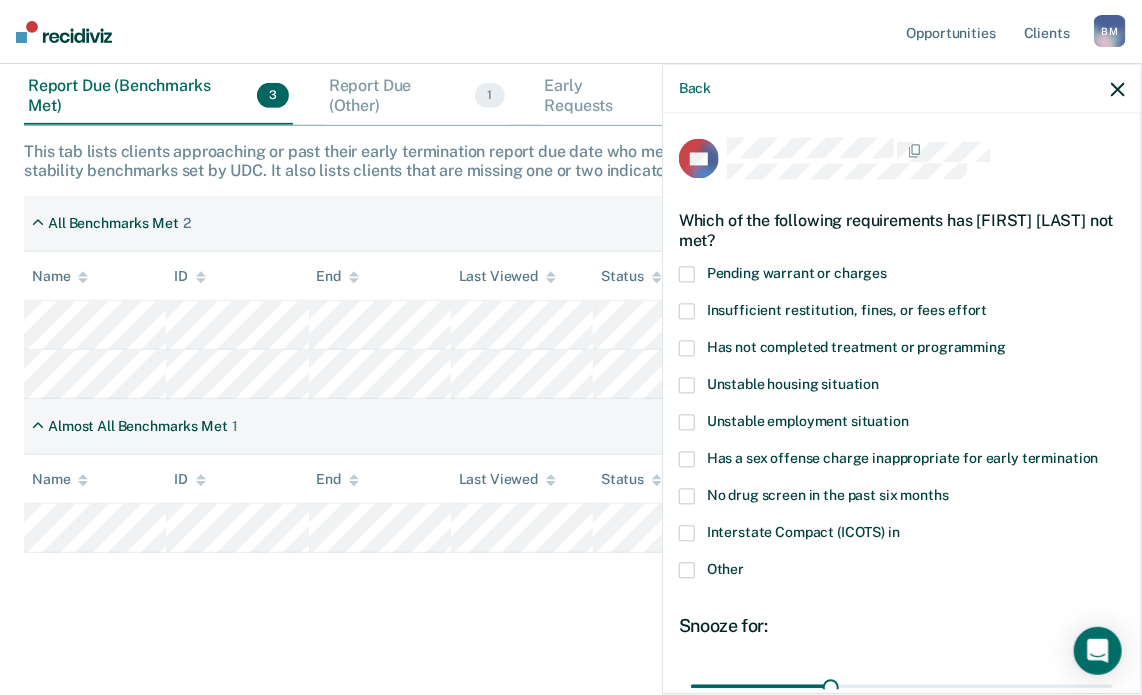 click at bounding box center (687, 348) 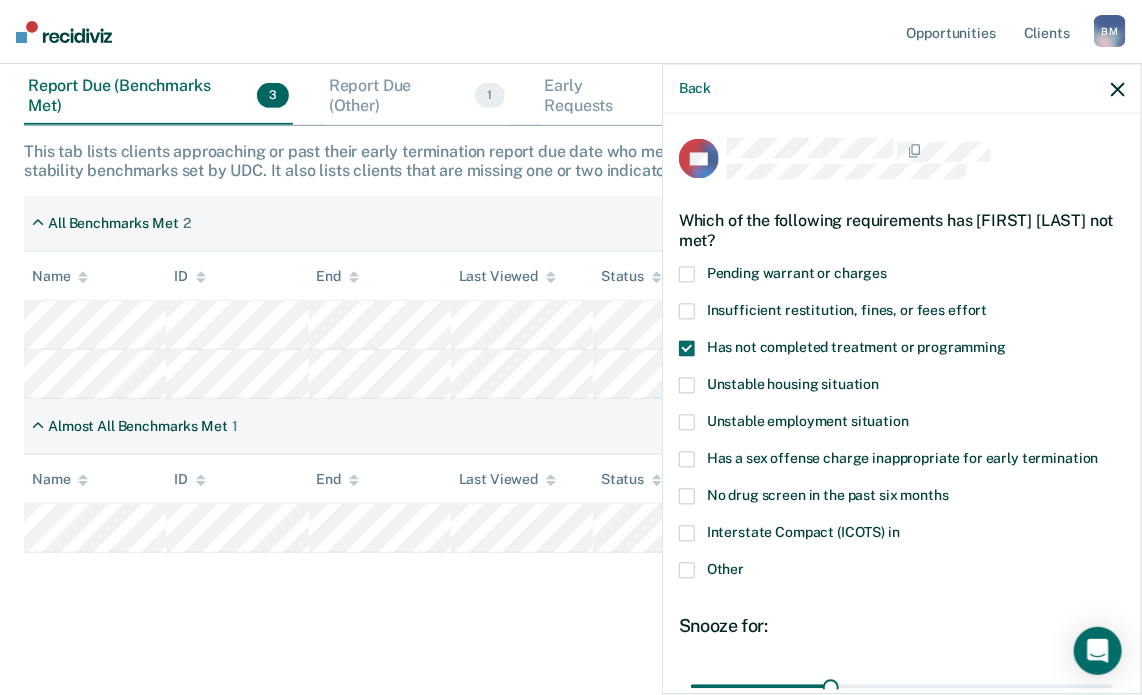 click at bounding box center (687, 422) 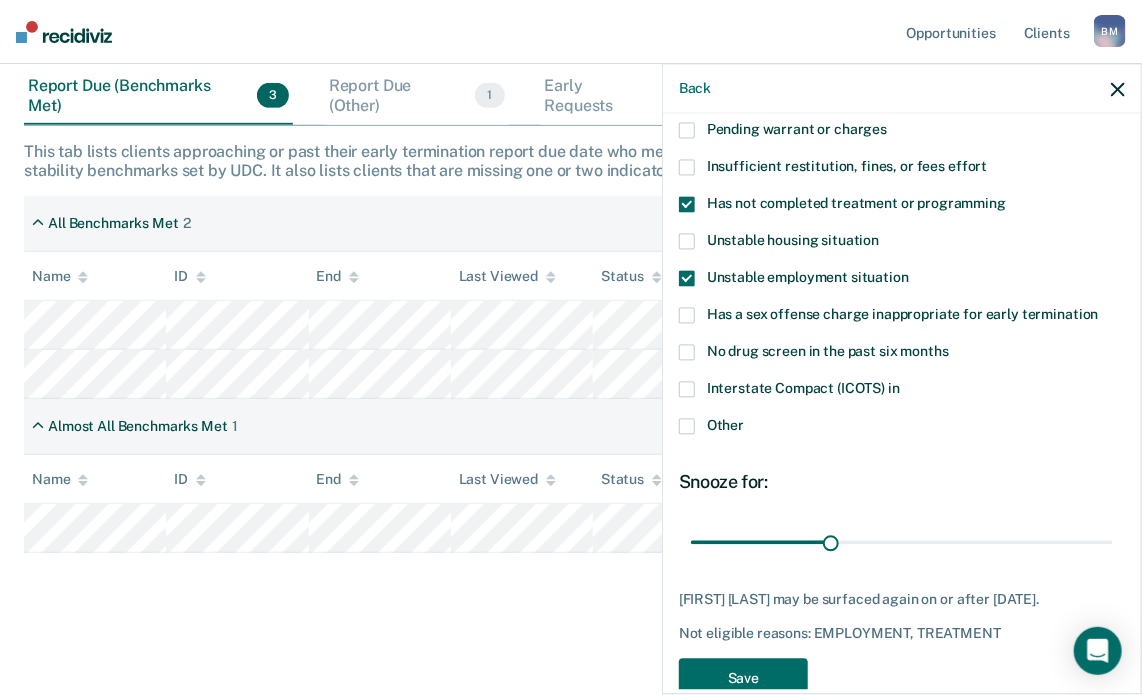 scroll, scrollTop: 200, scrollLeft: 0, axis: vertical 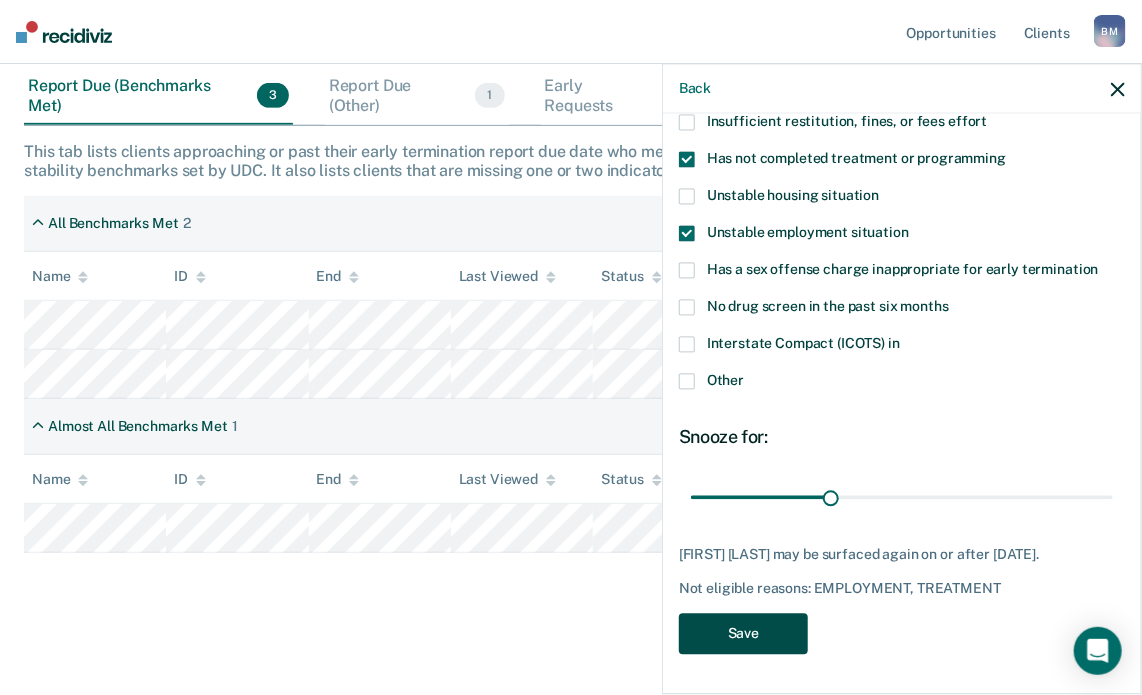 click on "Save" at bounding box center [743, 633] 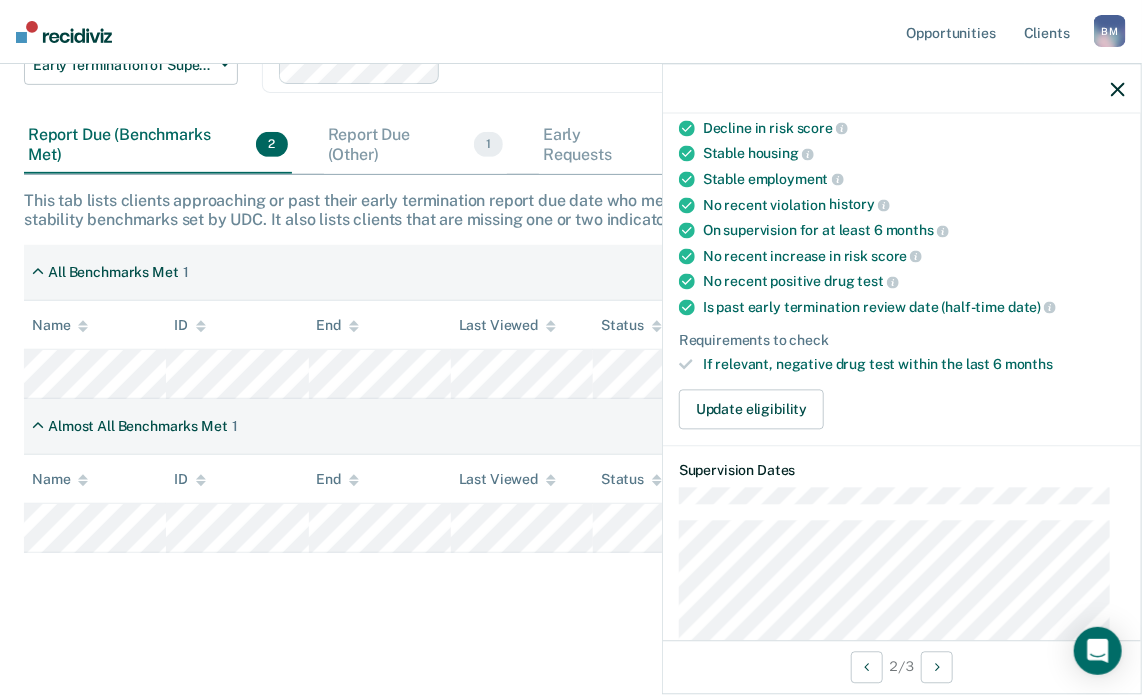click at bounding box center (1118, 89) 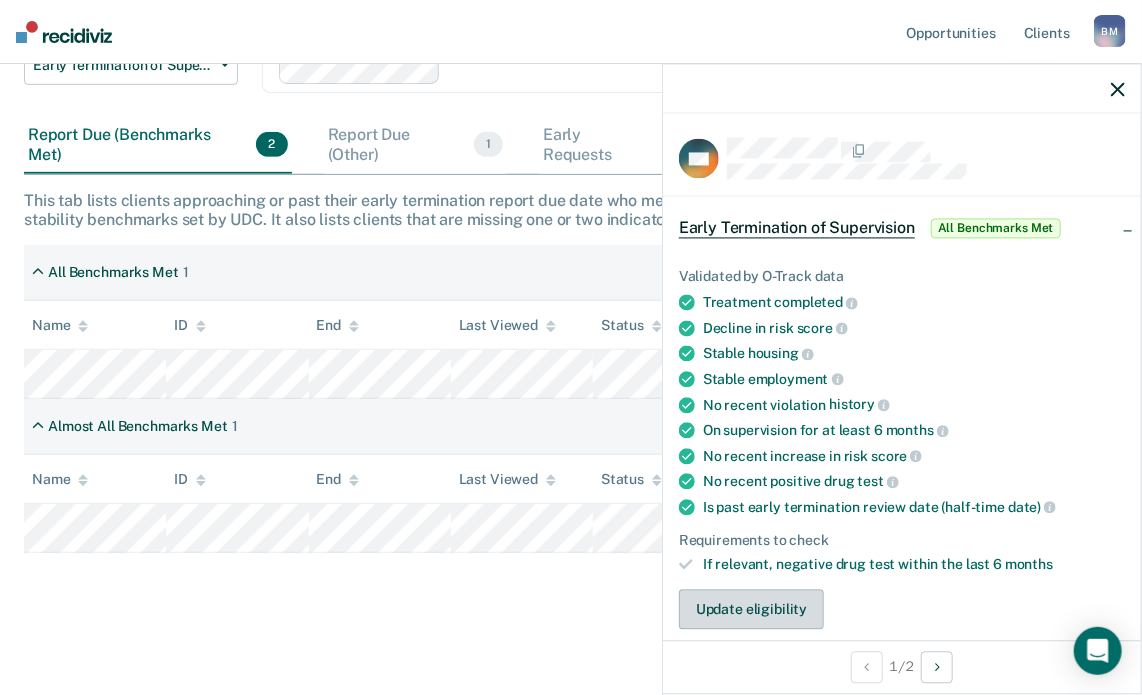 click on "Update eligibility" at bounding box center [751, 610] 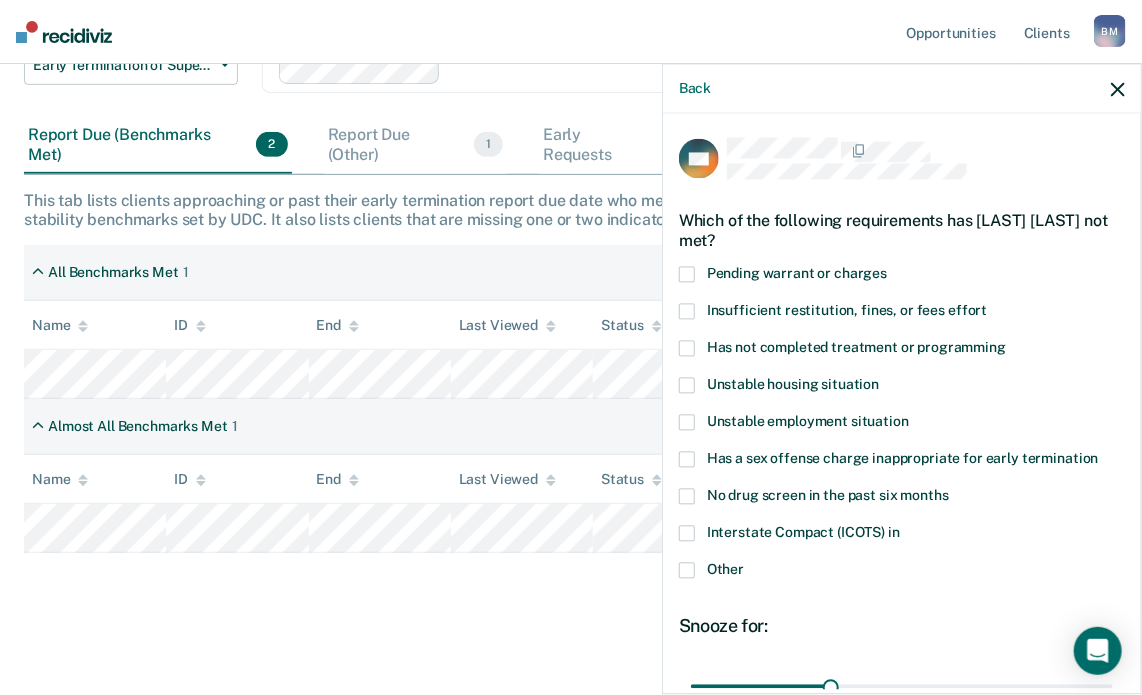 click at bounding box center [687, 348] 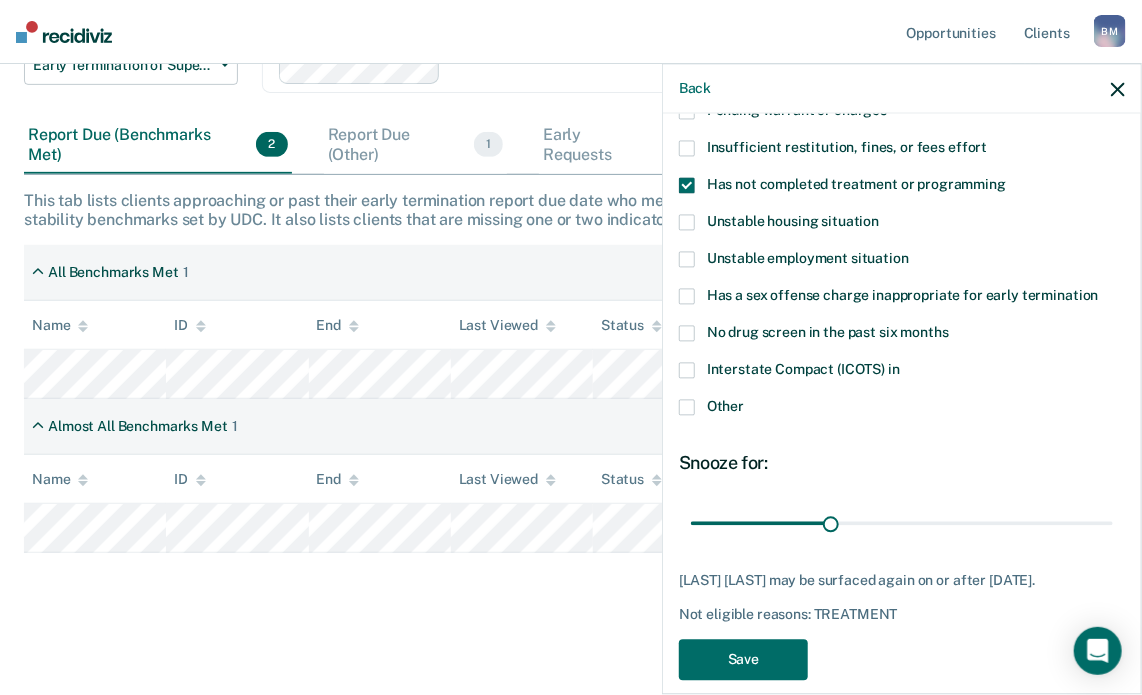 scroll, scrollTop: 172, scrollLeft: 0, axis: vertical 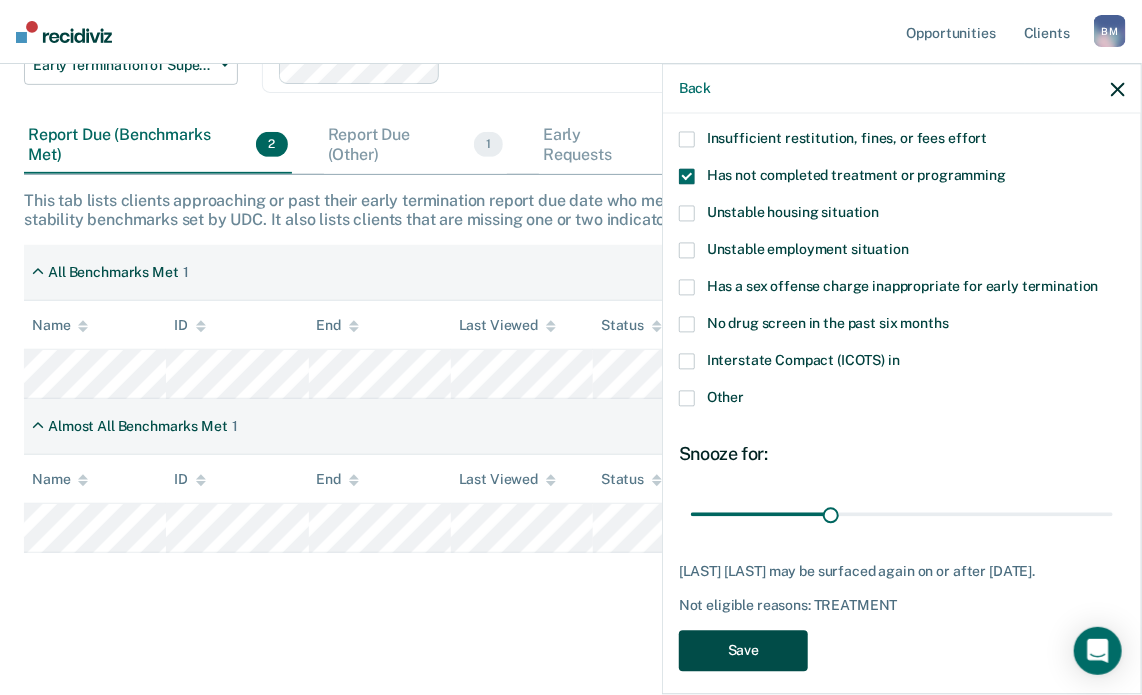 click on "Save" at bounding box center [743, 650] 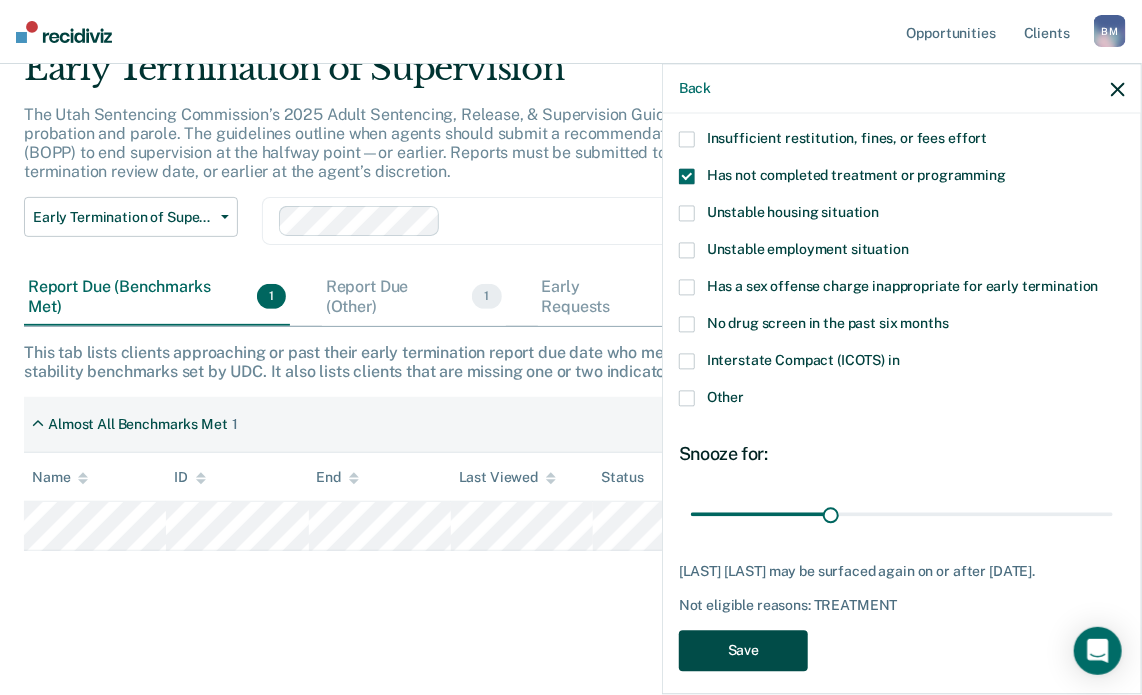 scroll, scrollTop: 88, scrollLeft: 0, axis: vertical 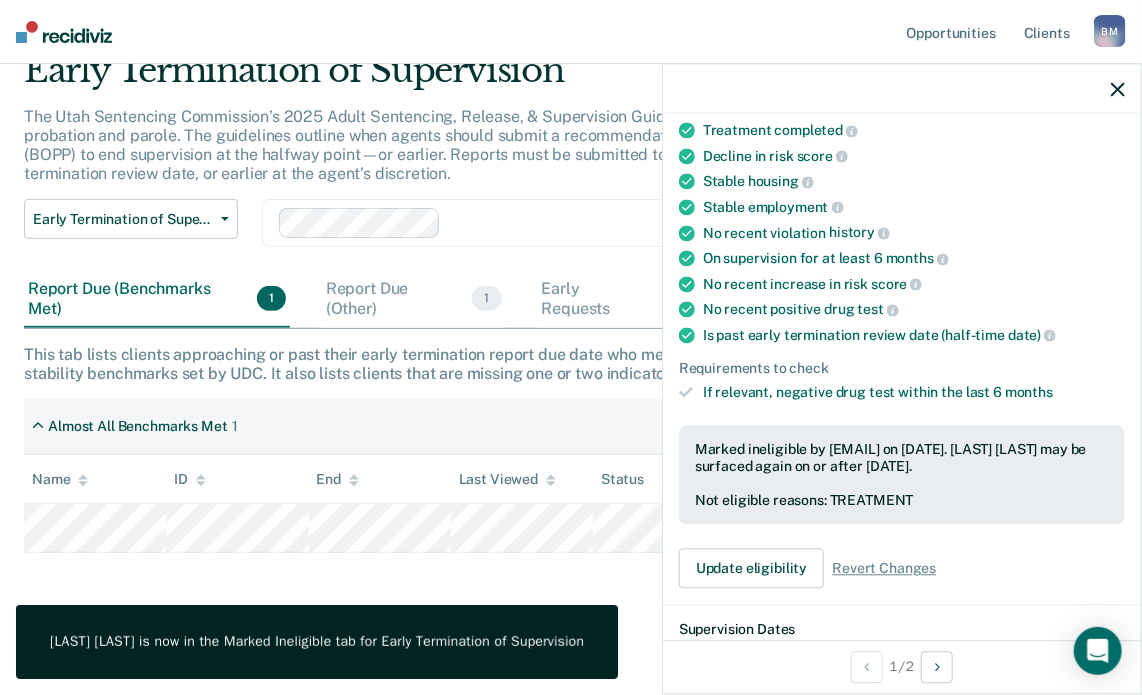 click at bounding box center [1118, 89] 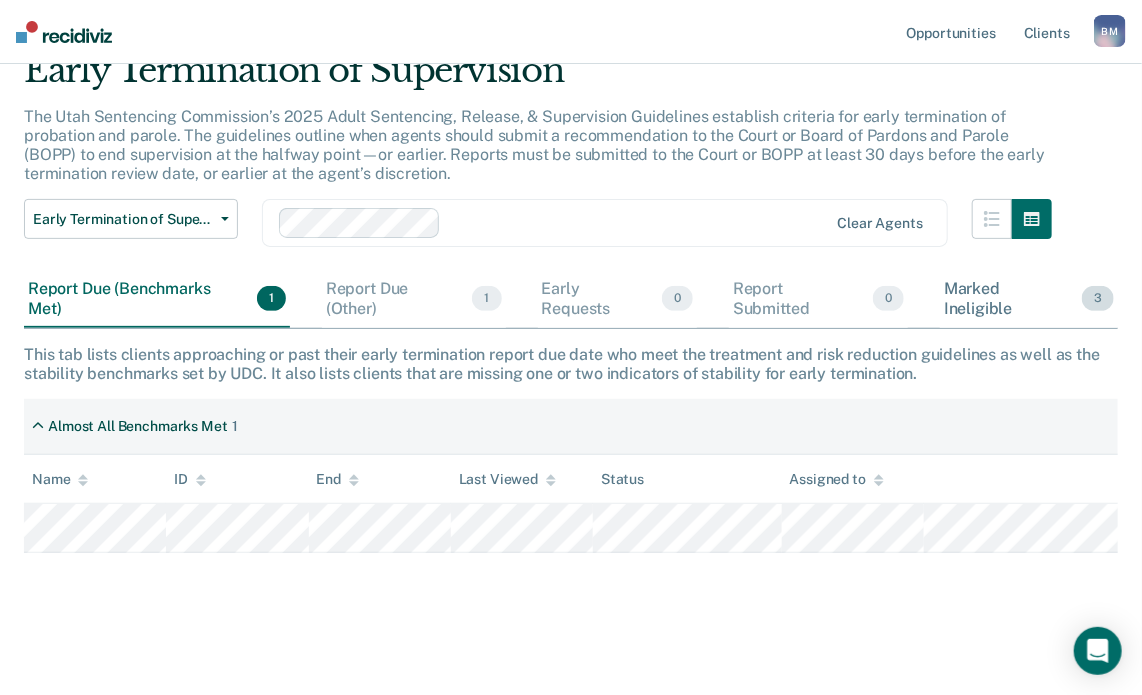 click on "Marked Ineligible 3" at bounding box center [1029, 299] 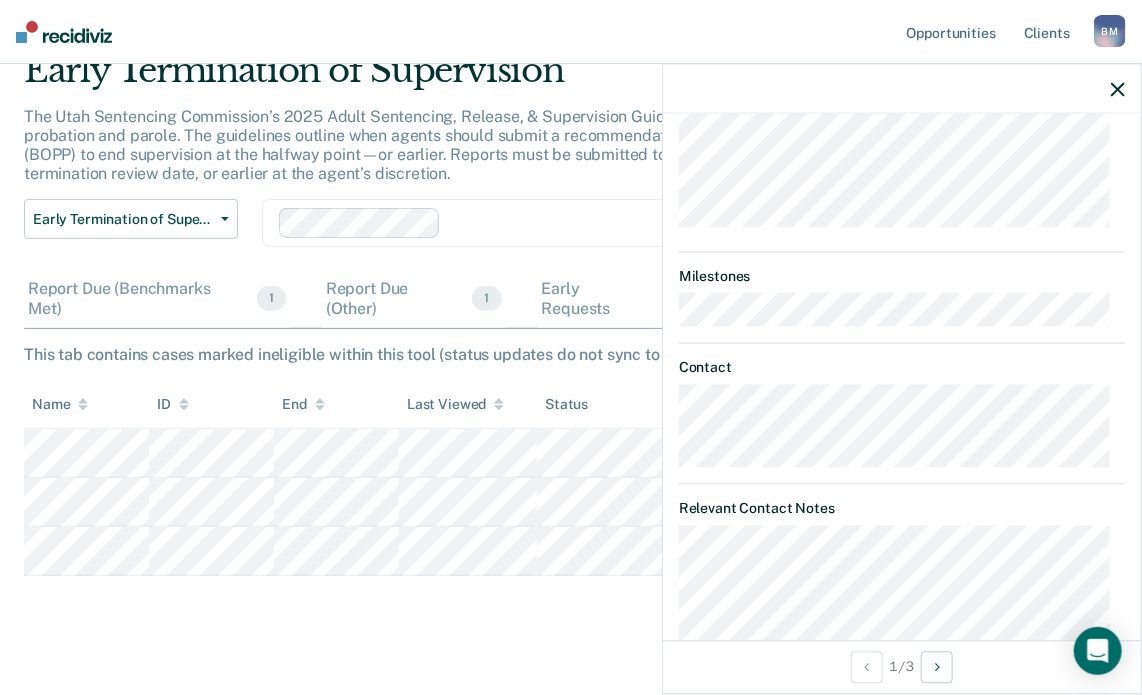 scroll, scrollTop: 809, scrollLeft: 0, axis: vertical 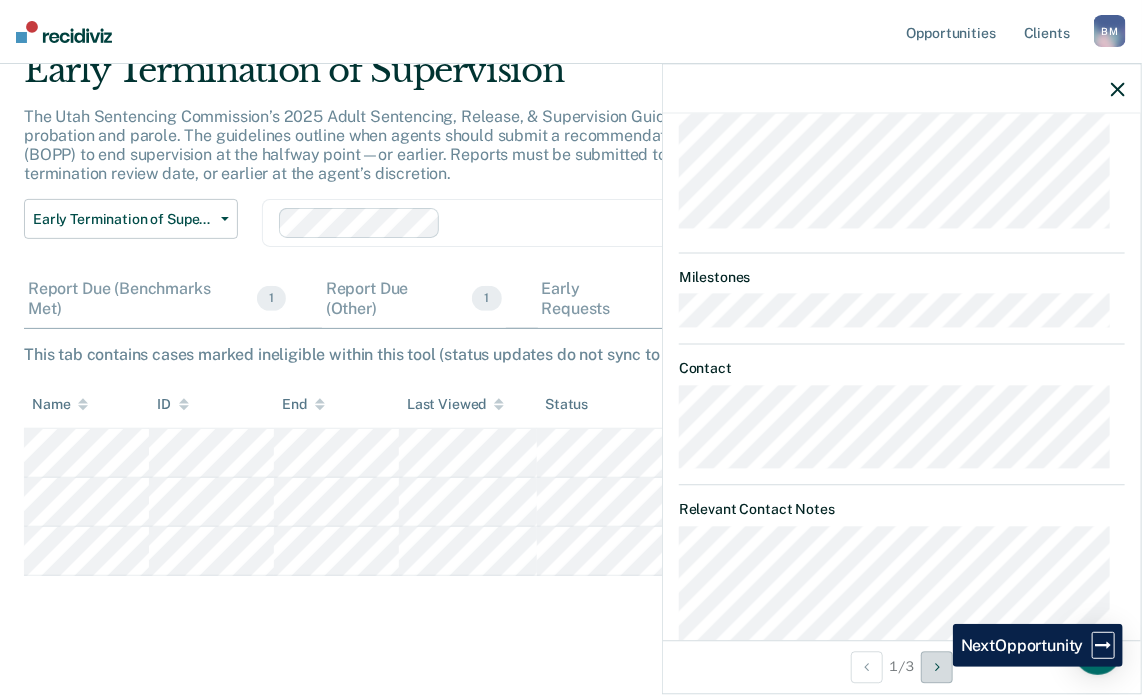 click at bounding box center (937, 667) 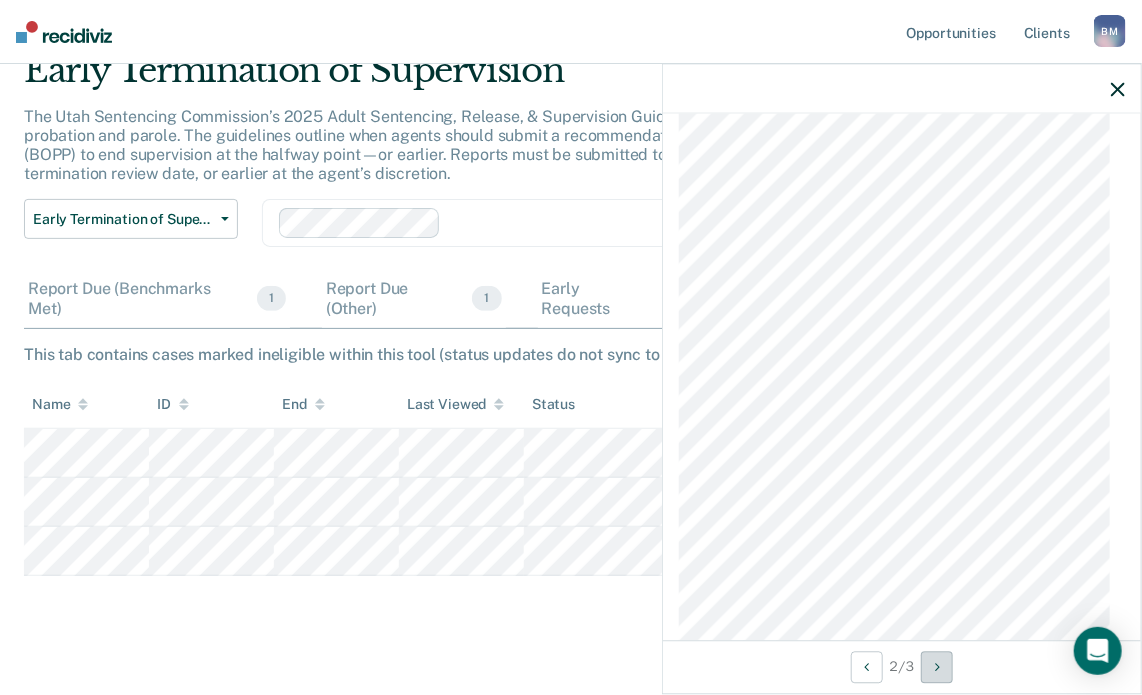 scroll, scrollTop: 1440, scrollLeft: 0, axis: vertical 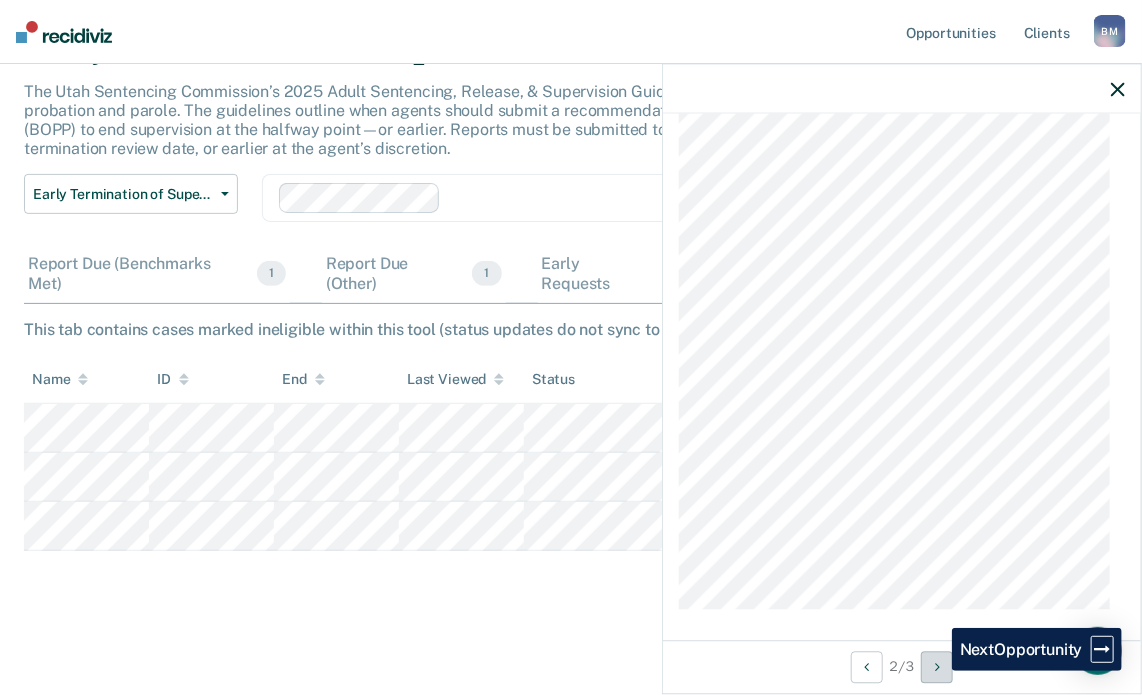 click at bounding box center [937, 667] 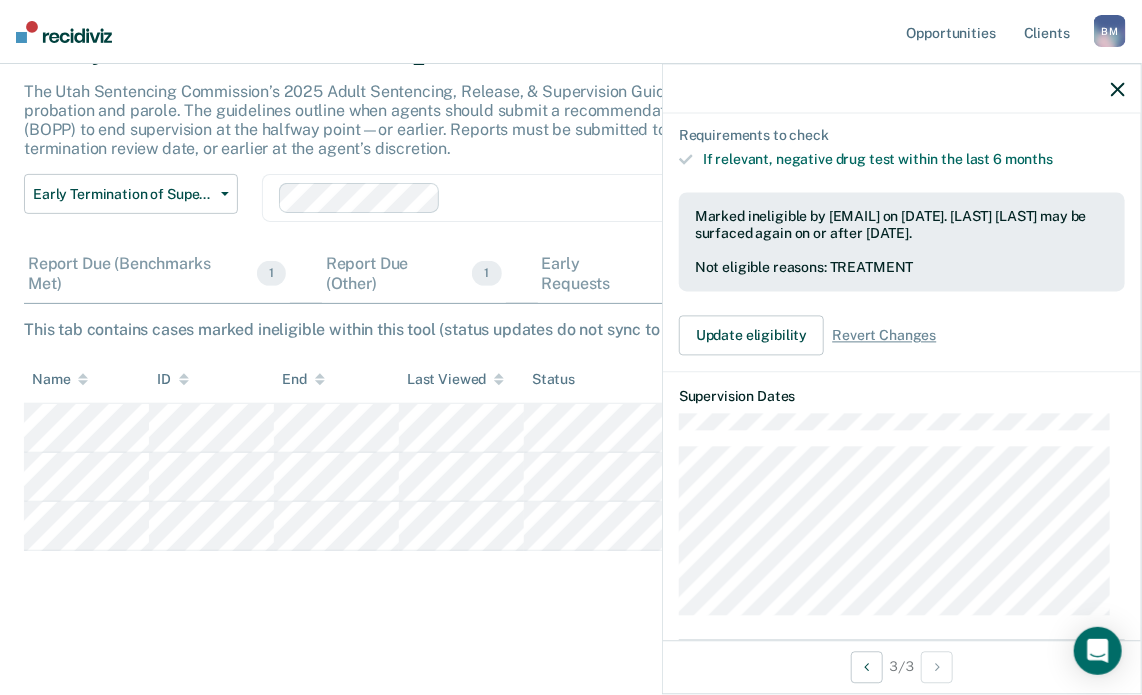 scroll, scrollTop: 5, scrollLeft: 0, axis: vertical 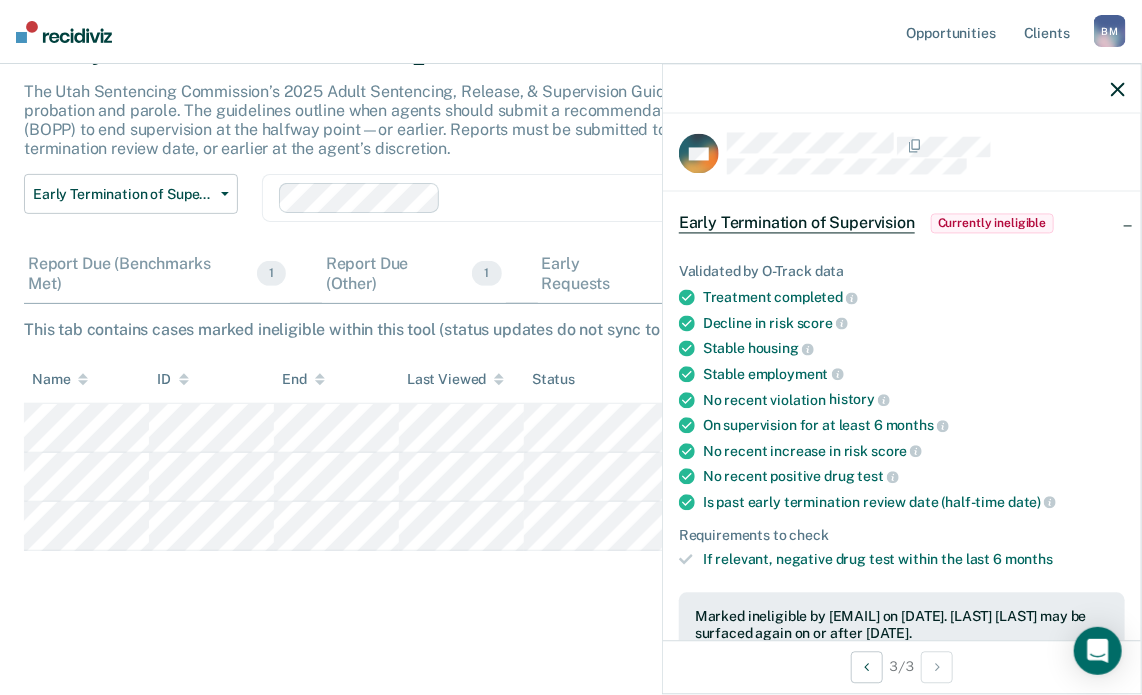 click at bounding box center [1118, 89] 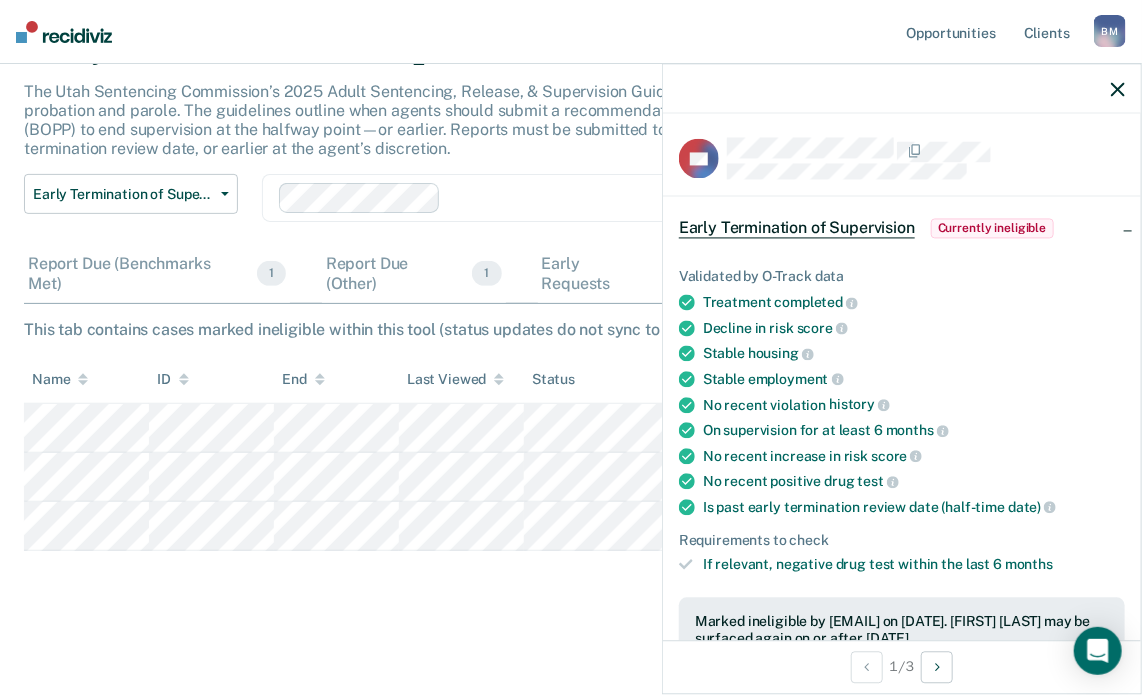 click on "Currently ineligible" at bounding box center (992, 229) 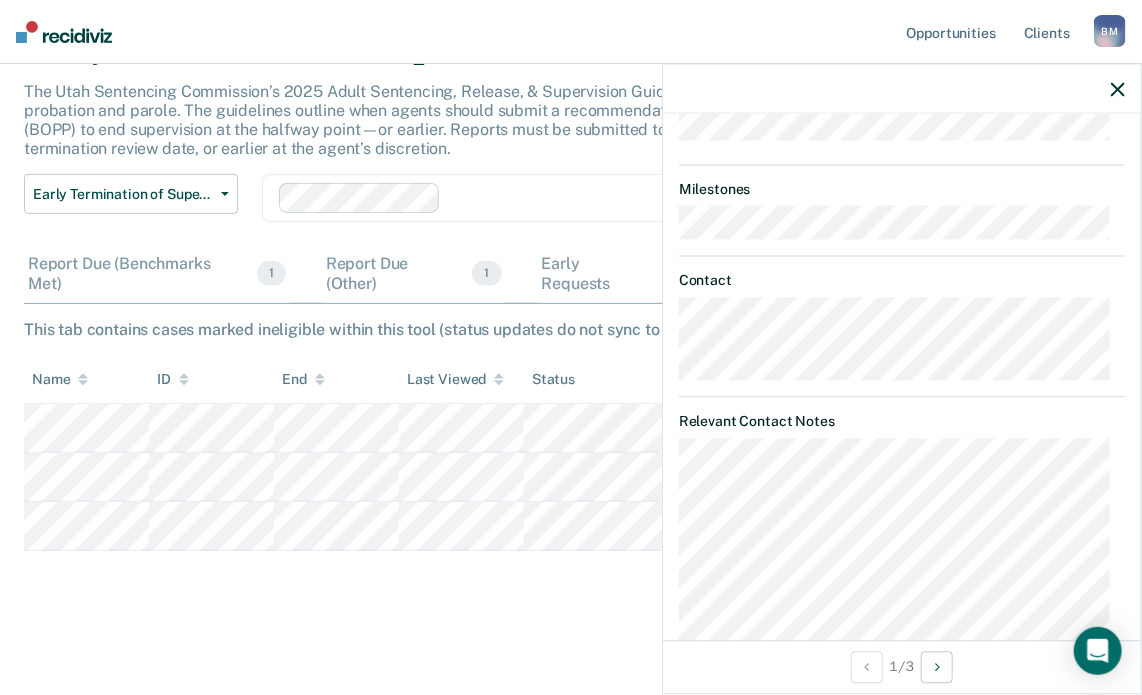 scroll, scrollTop: 0, scrollLeft: 0, axis: both 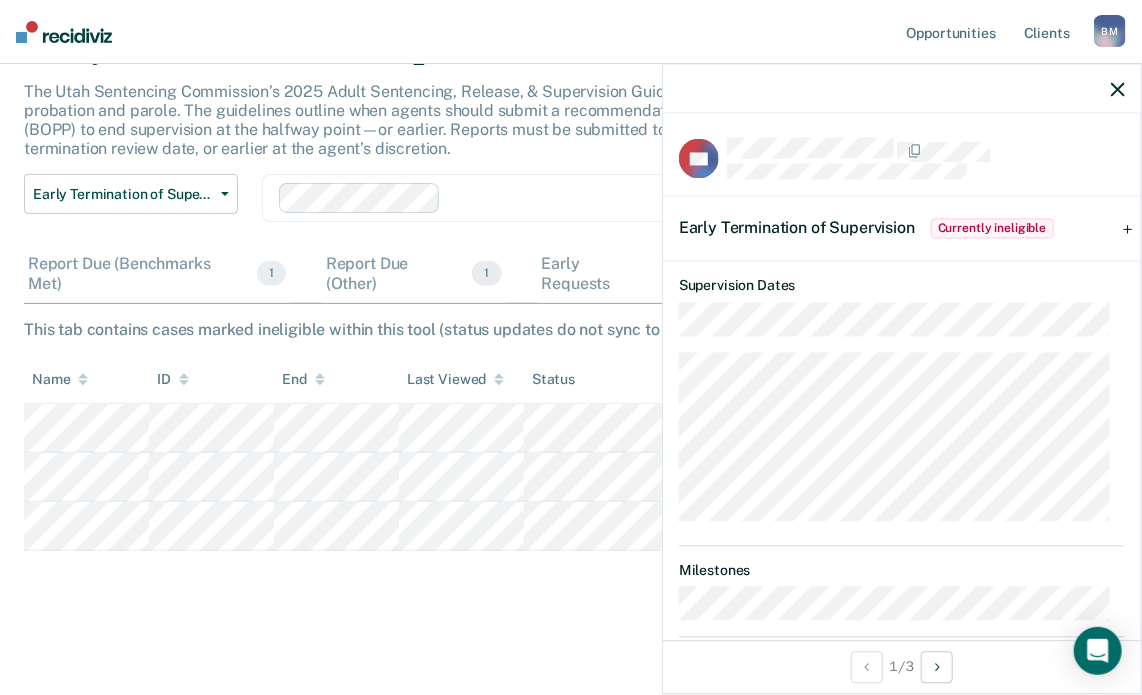 click at bounding box center (1118, 89) 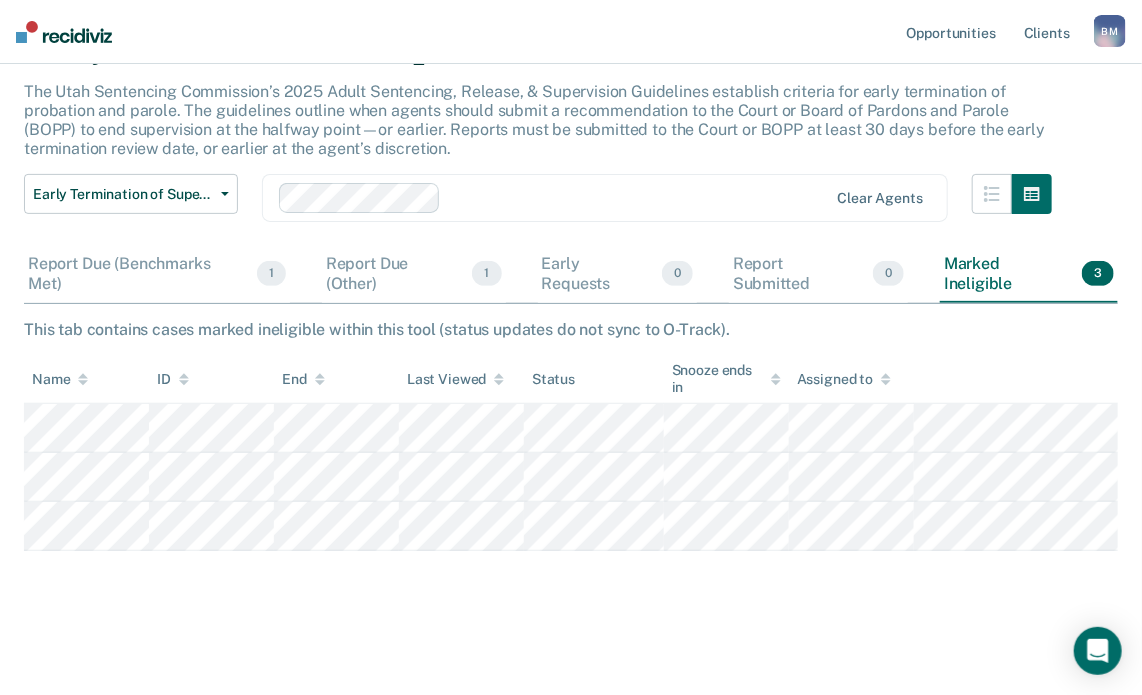scroll, scrollTop: 141, scrollLeft: 0, axis: vertical 